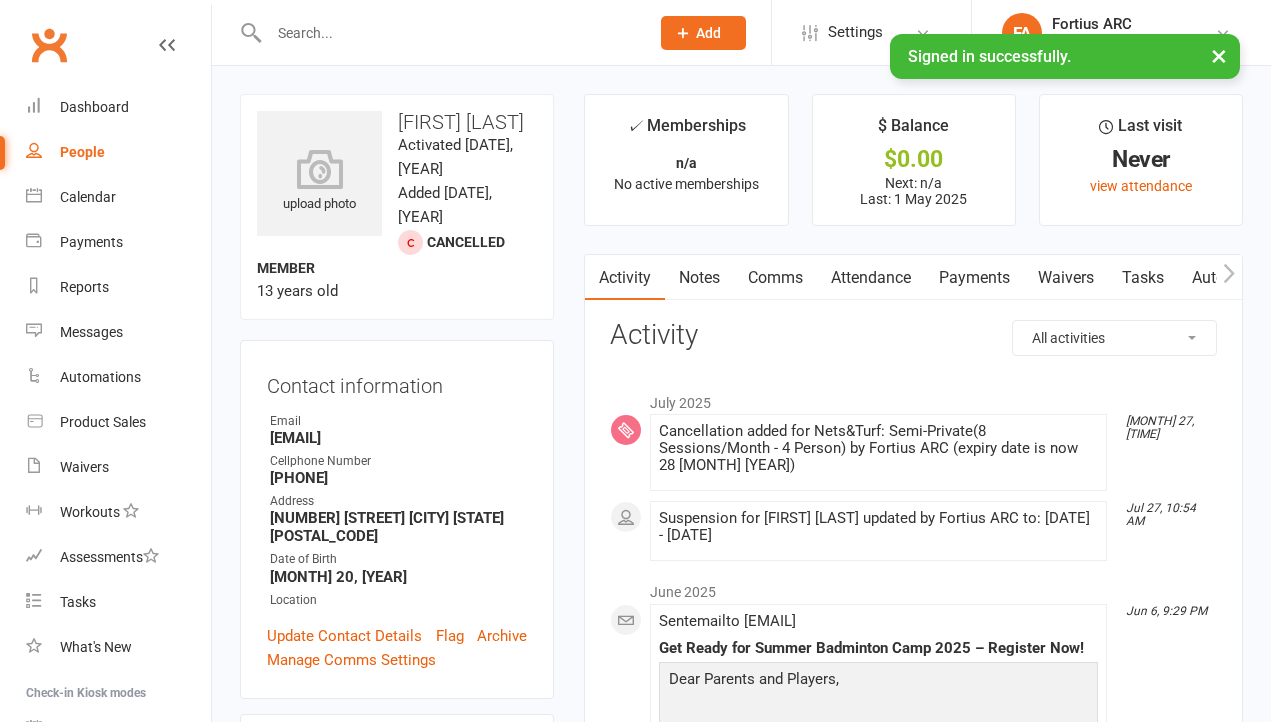scroll, scrollTop: 0, scrollLeft: 0, axis: both 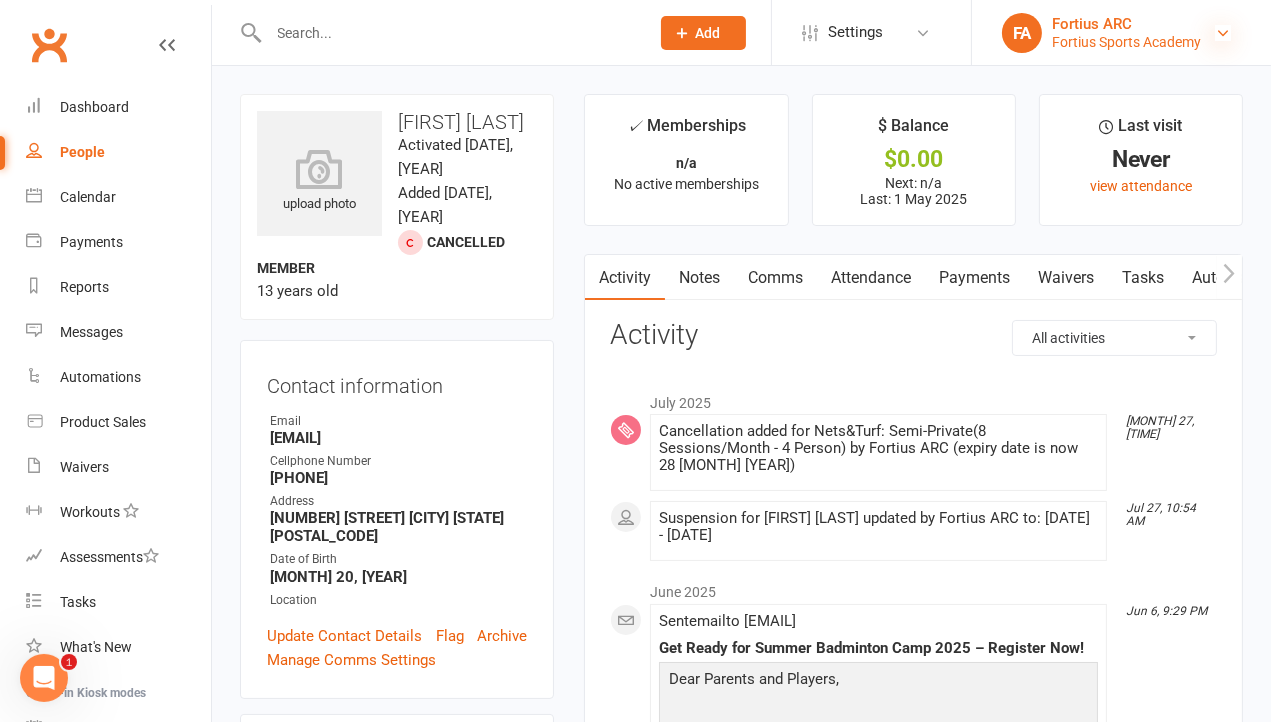 click at bounding box center (1223, 33) 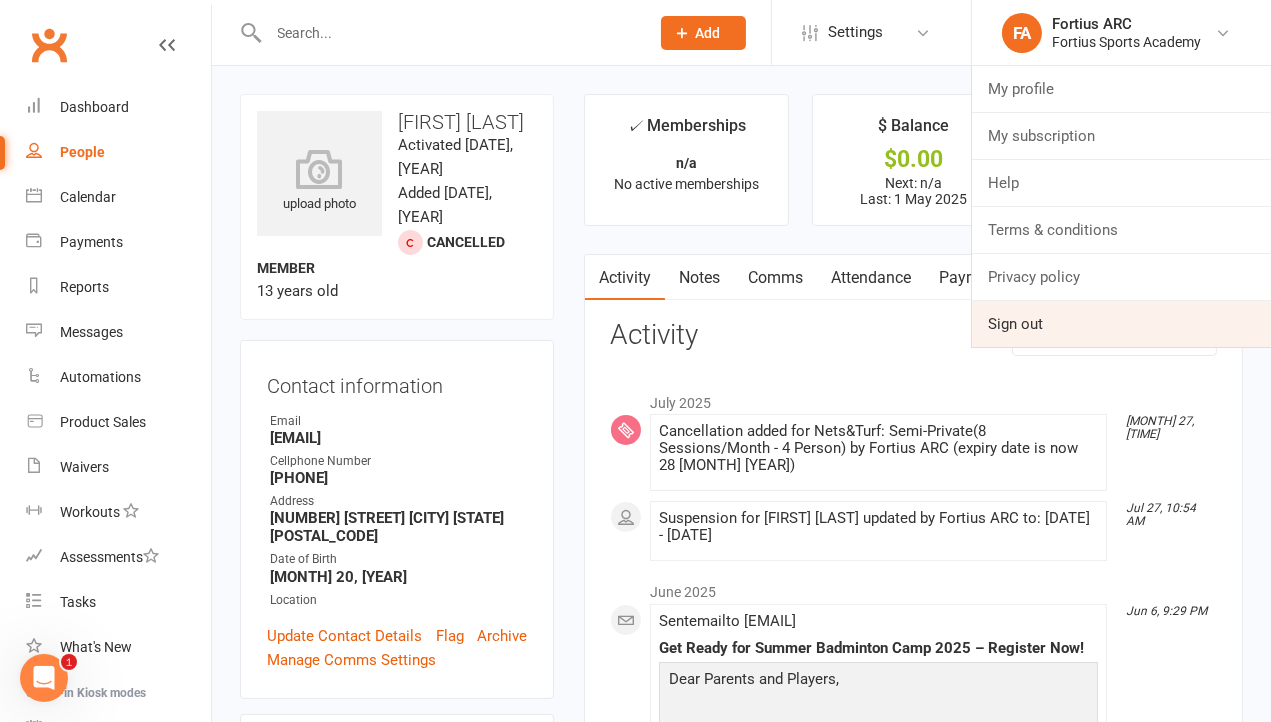 click on "Sign out" at bounding box center (1121, 324) 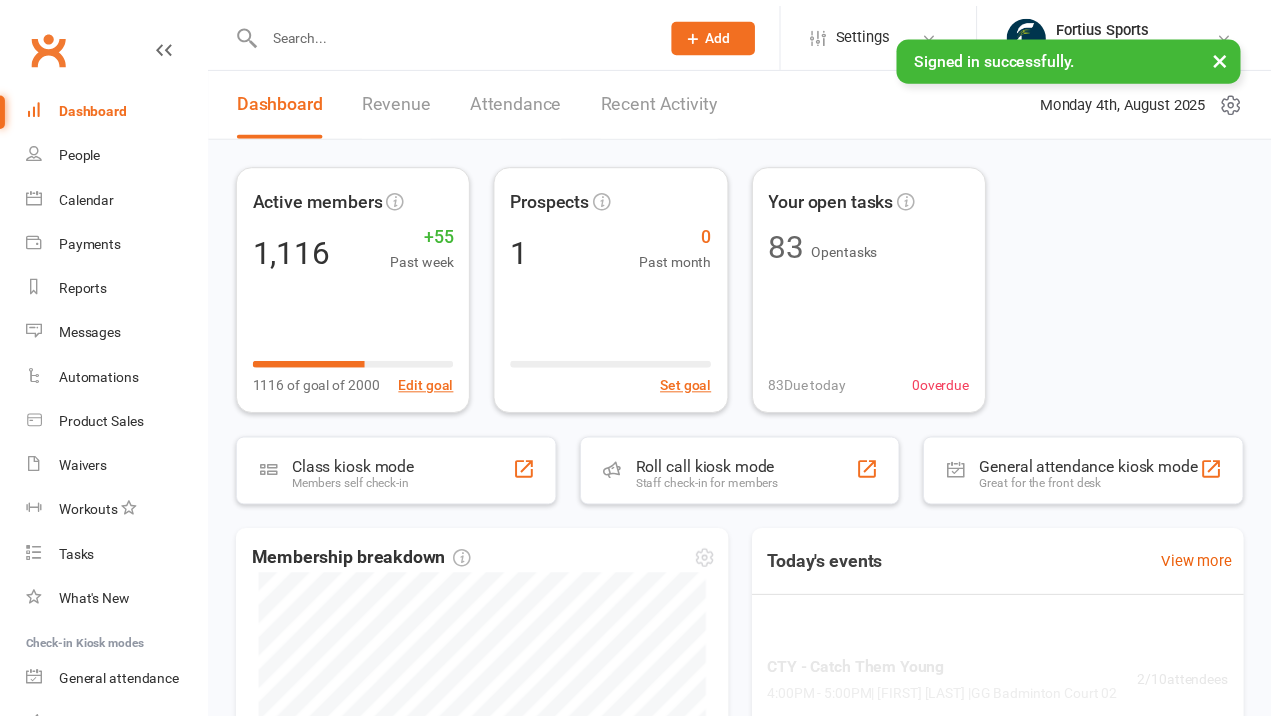 scroll, scrollTop: 0, scrollLeft: 0, axis: both 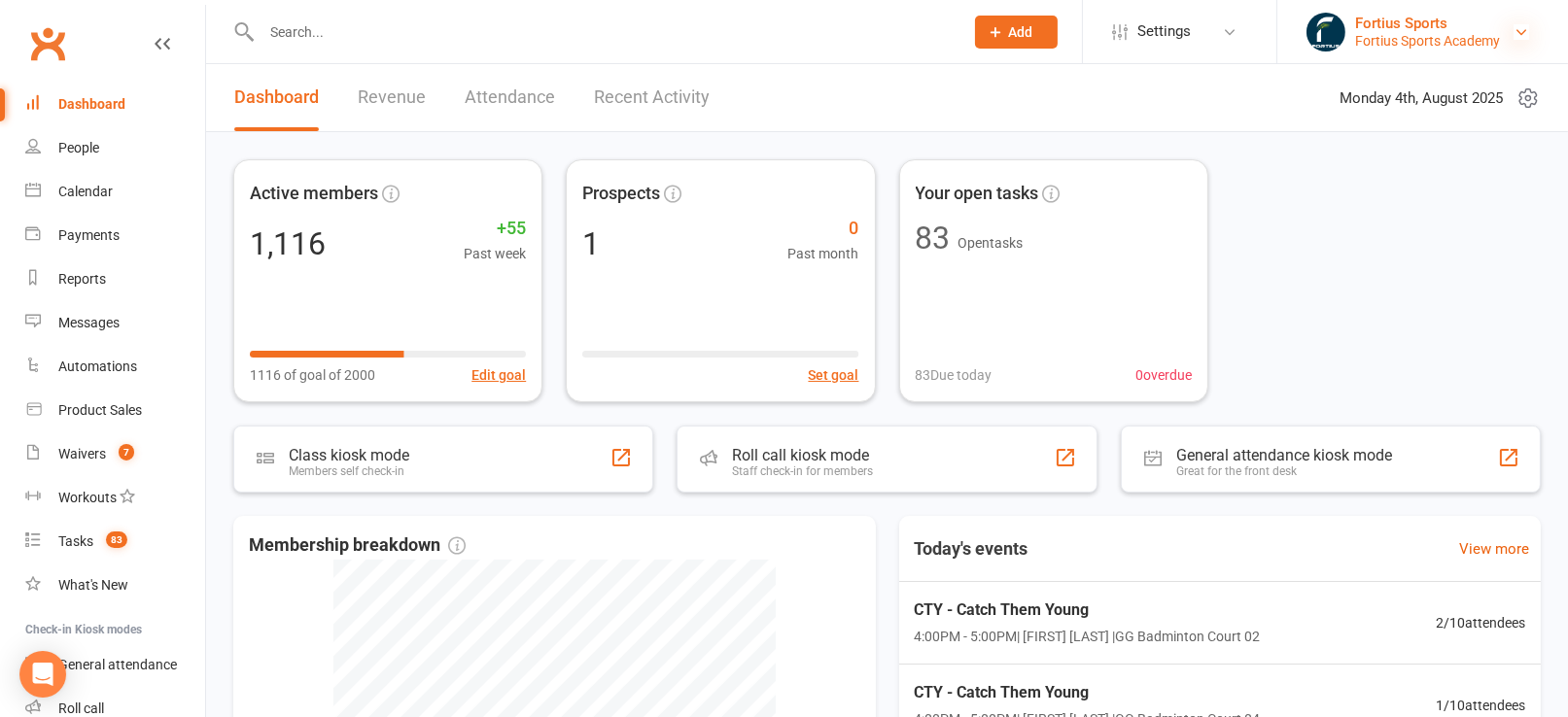 click at bounding box center (1521, 32) 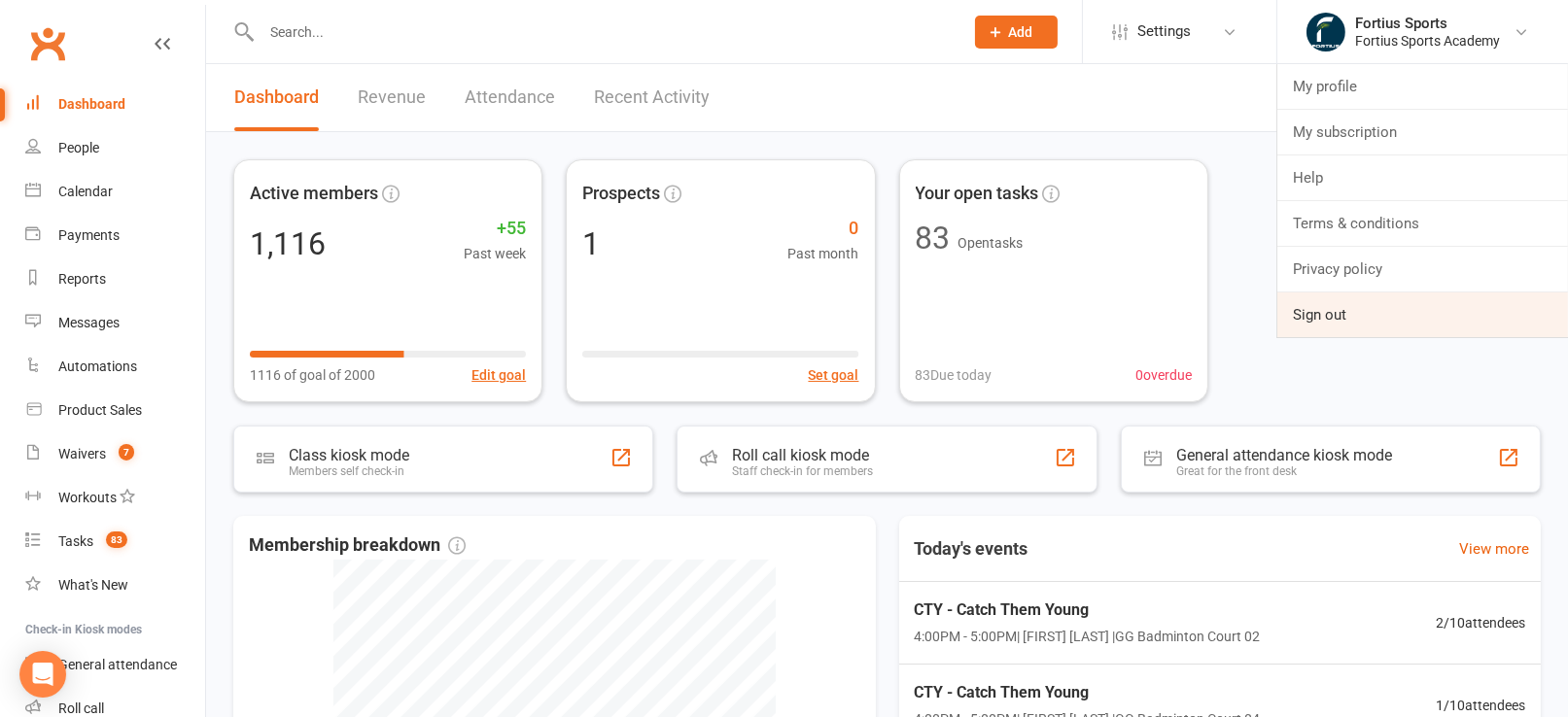 click on "Sign out" at bounding box center [1422, 315] 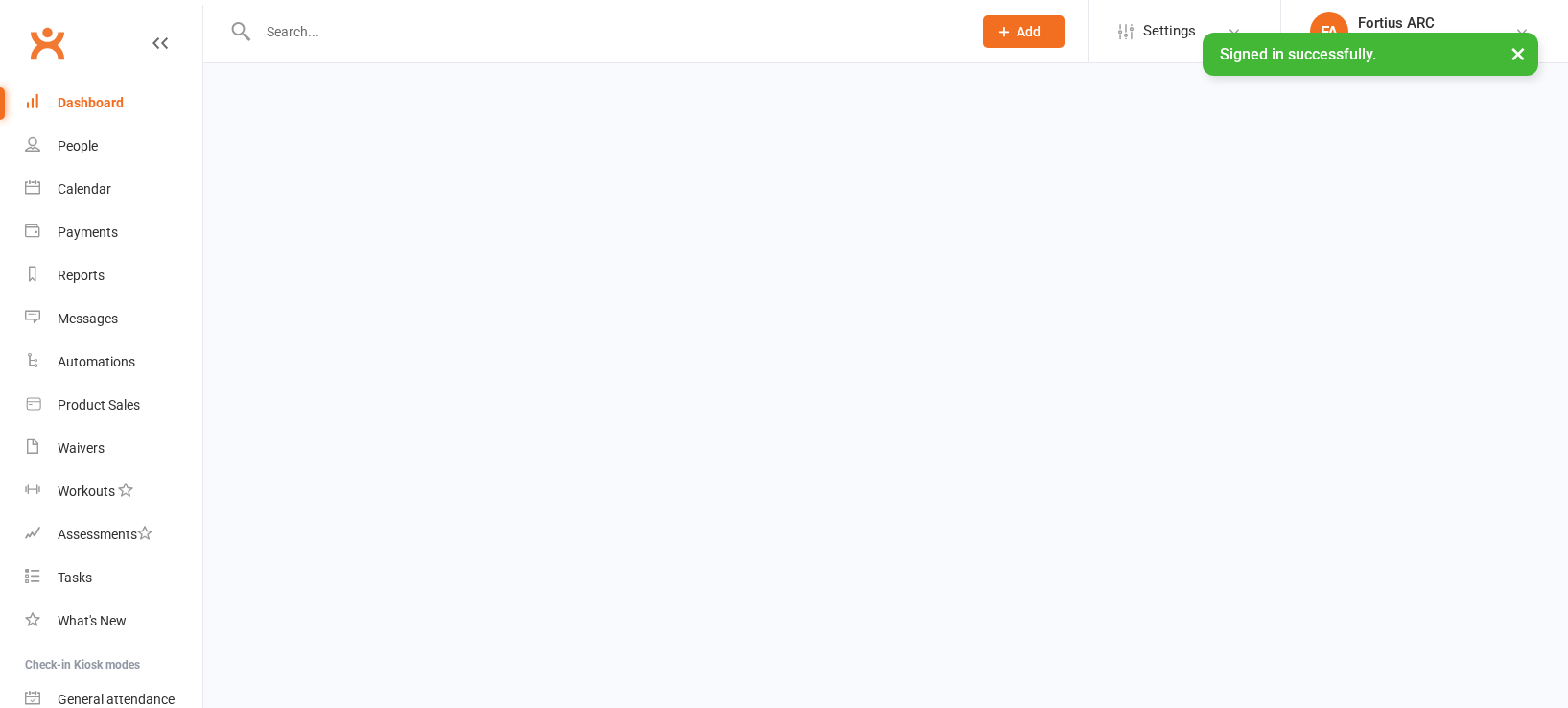 scroll, scrollTop: 0, scrollLeft: 0, axis: both 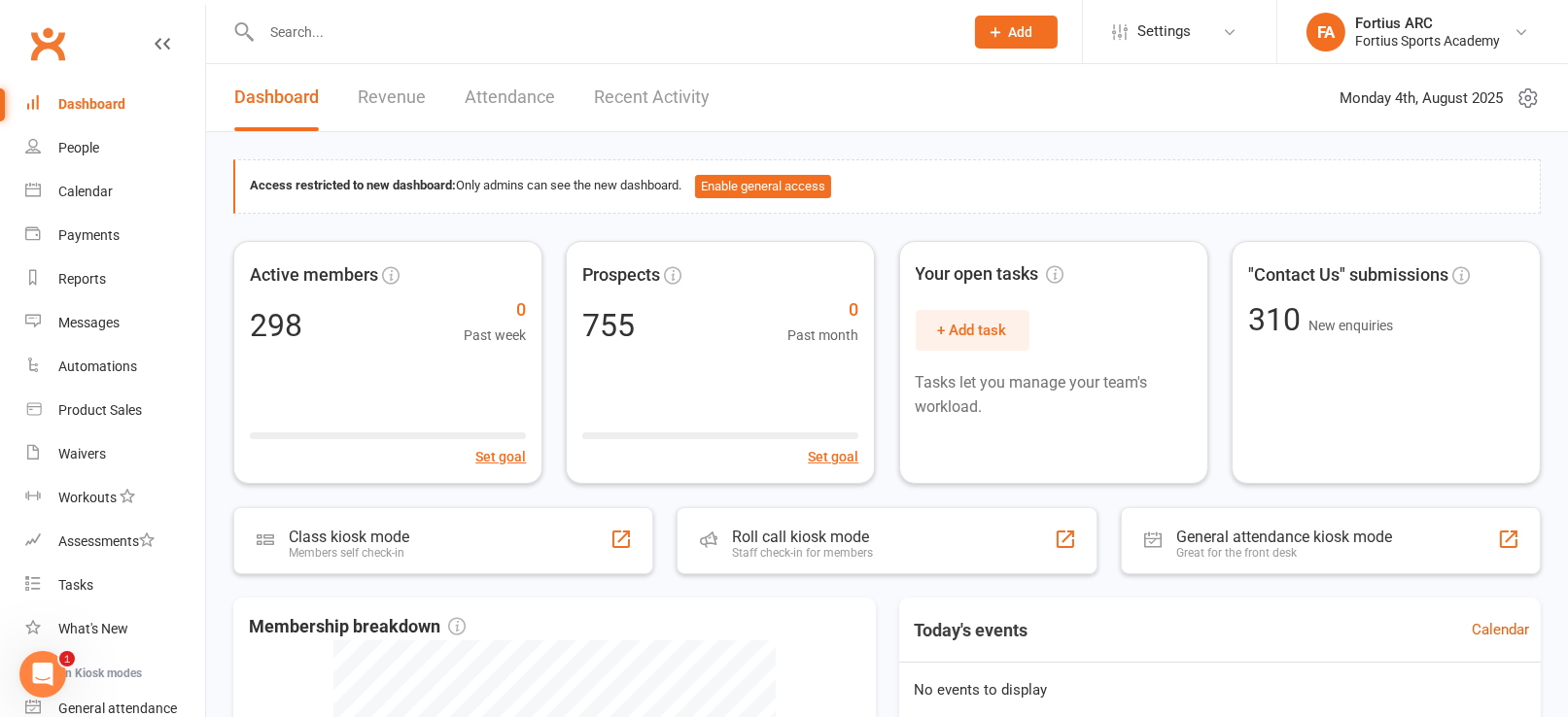 click at bounding box center (603, 32) 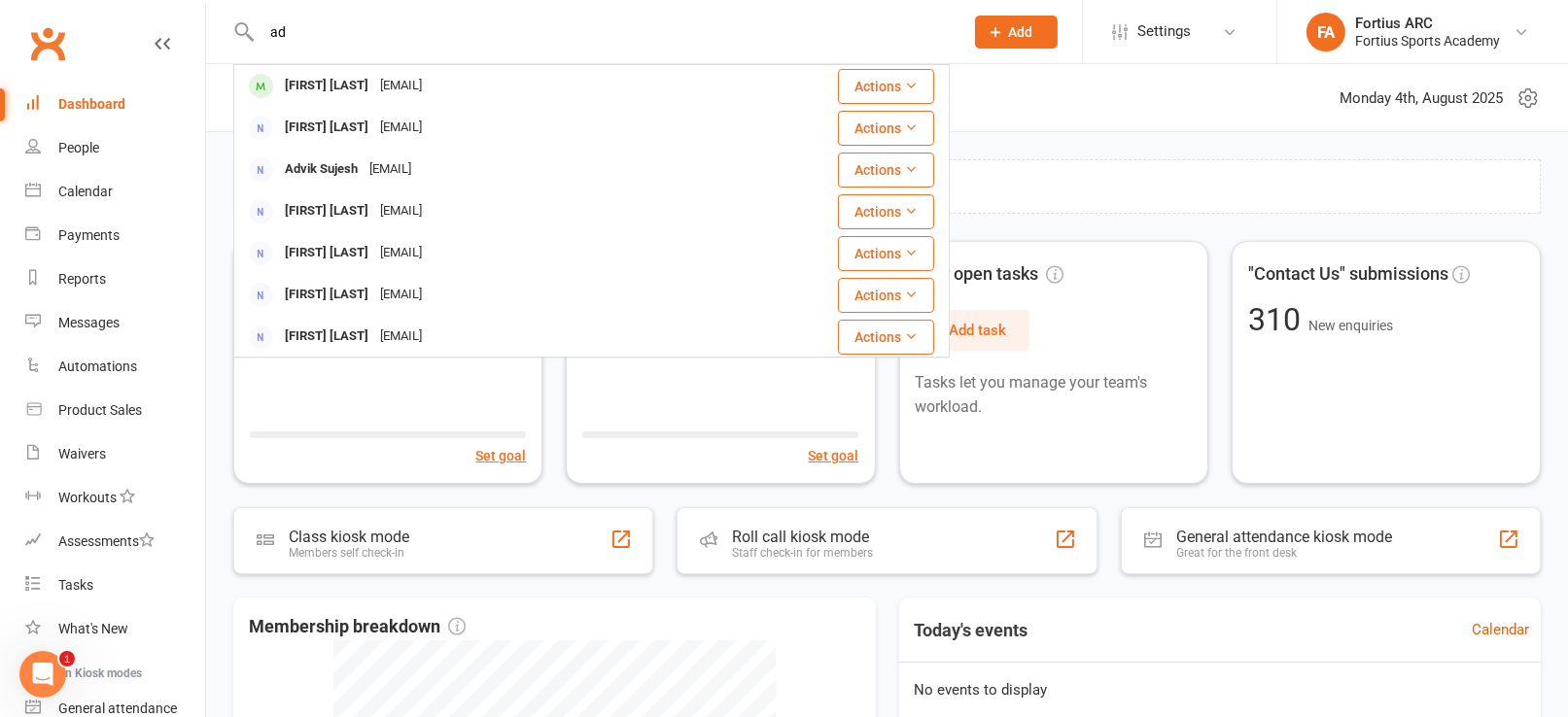 type on "a" 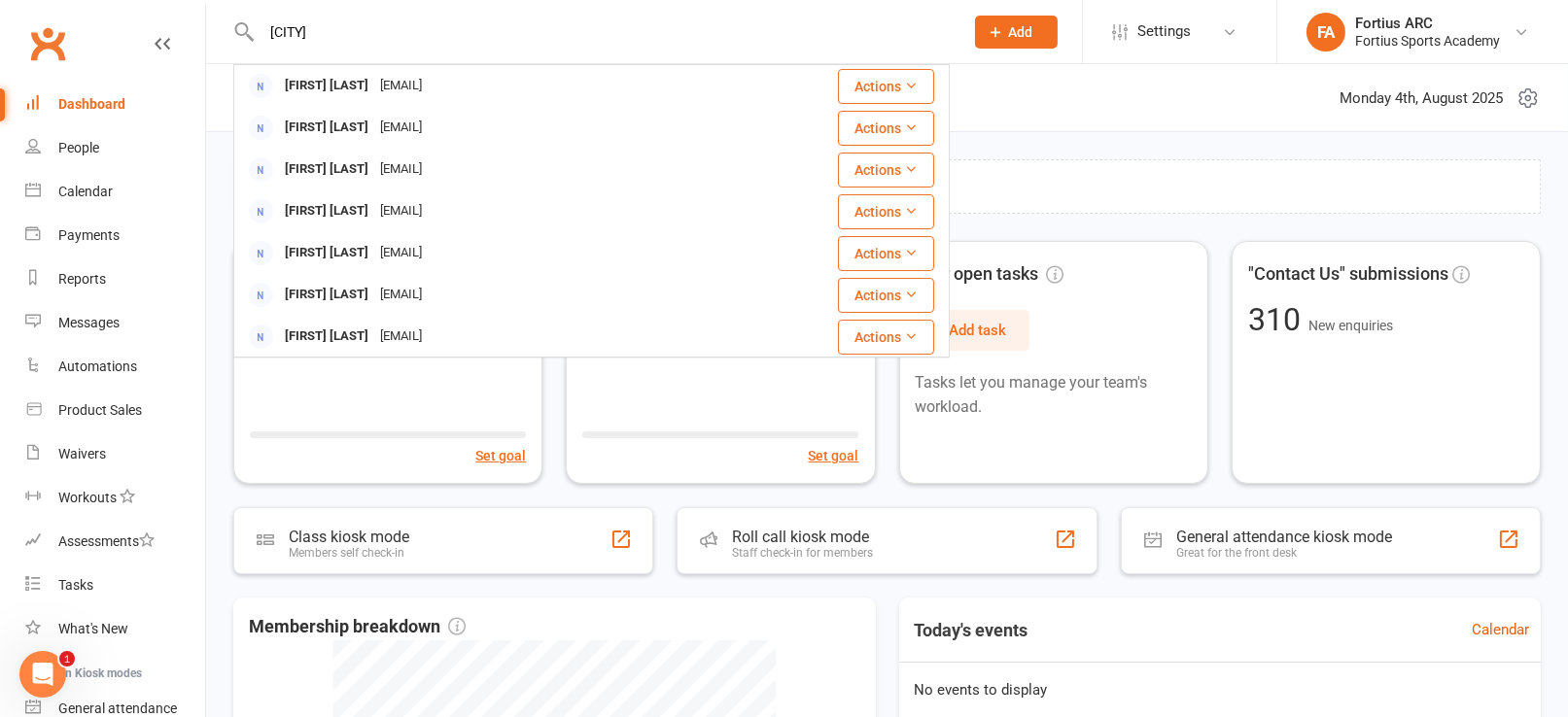 drag, startPoint x: 391, startPoint y: 38, endPoint x: 268, endPoint y: 44, distance: 123.14625 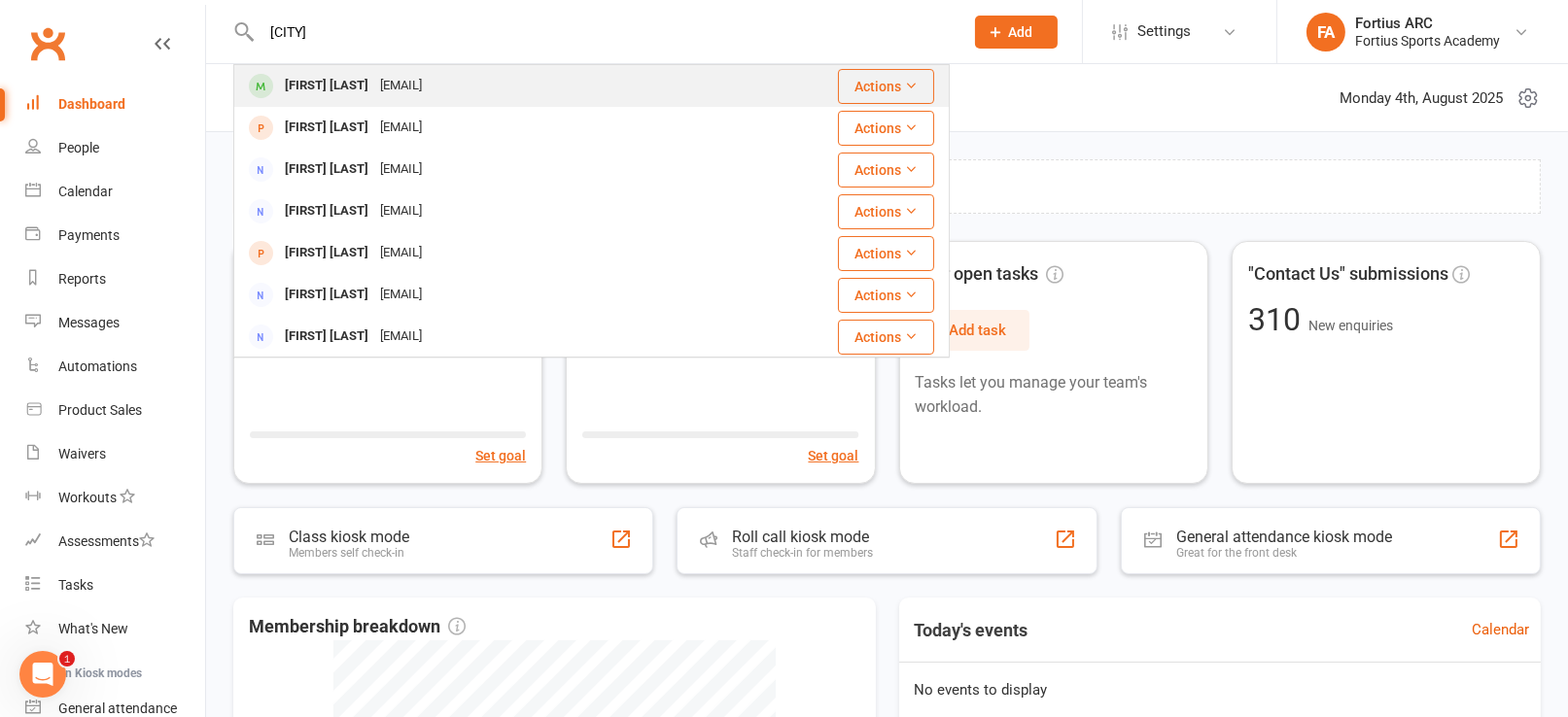 type on "[CITY]" 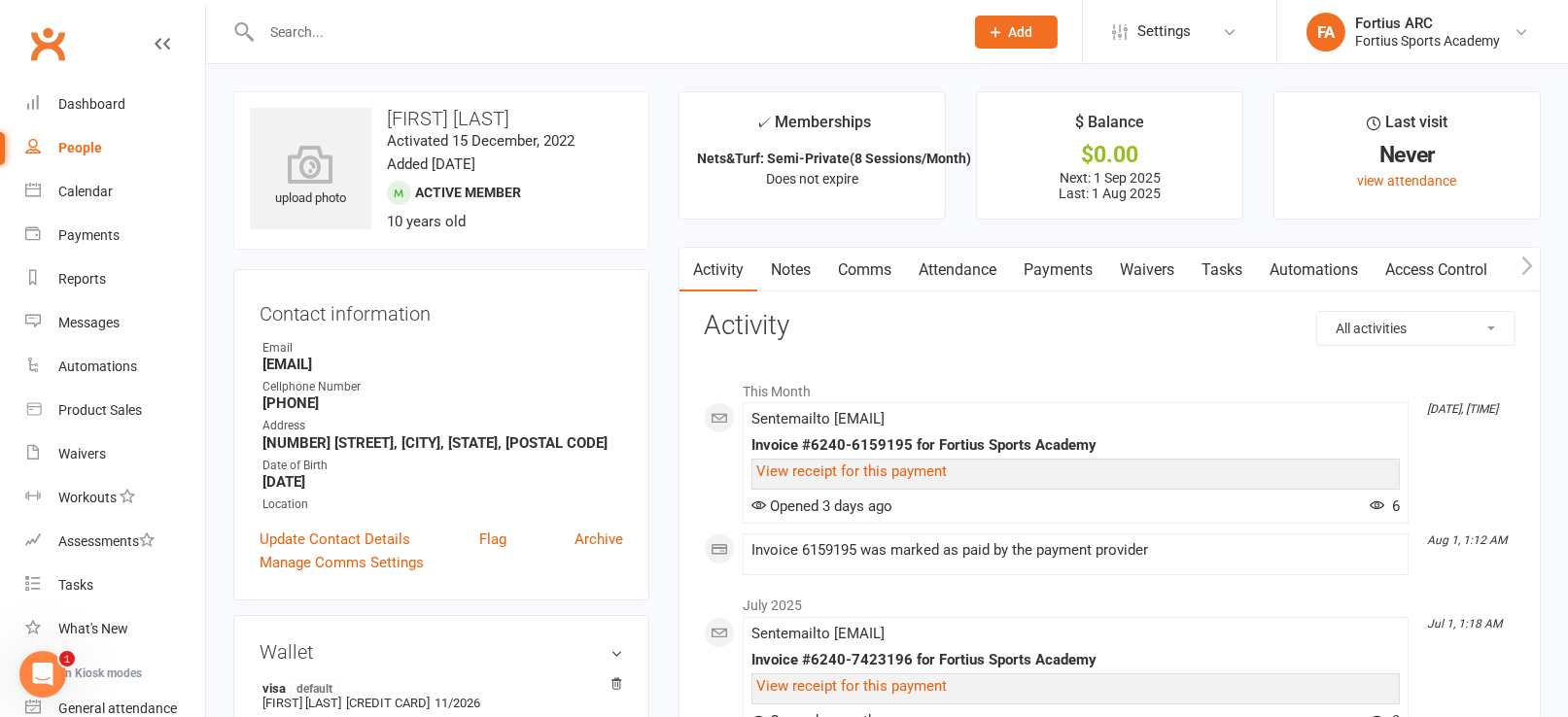 drag, startPoint x: 541, startPoint y: 120, endPoint x: 384, endPoint y: 116, distance: 157.05095 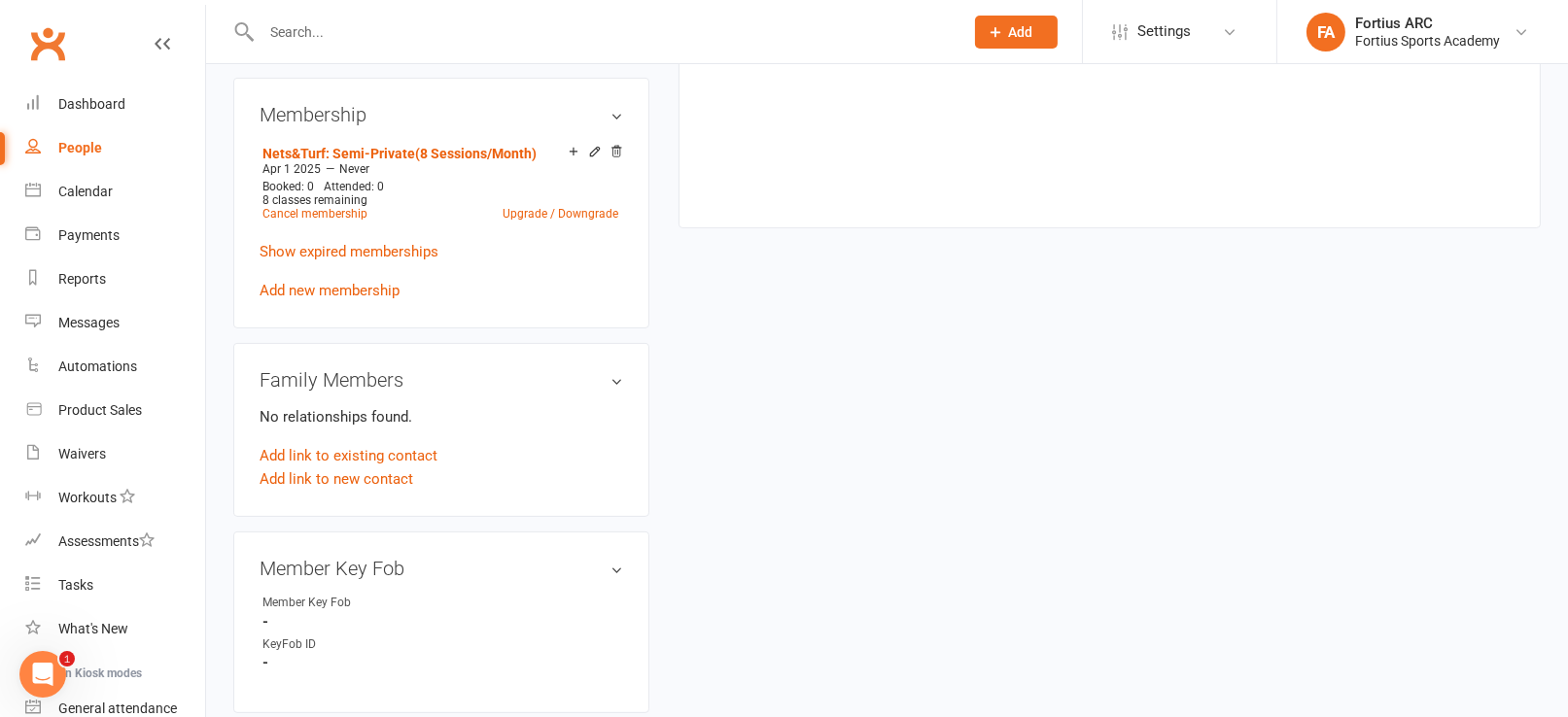 scroll, scrollTop: 869, scrollLeft: 0, axis: vertical 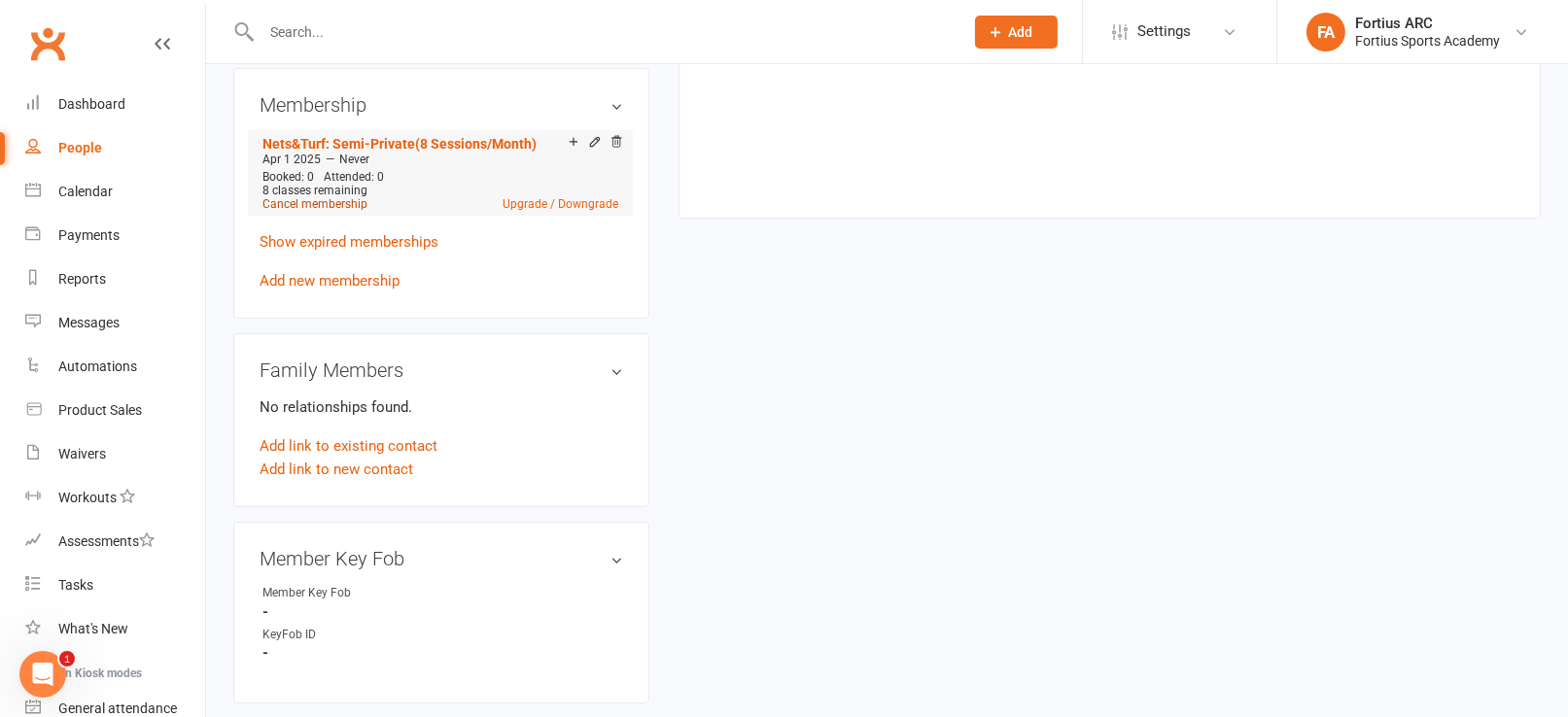 click on "Cancel membership" at bounding box center [315, 204] 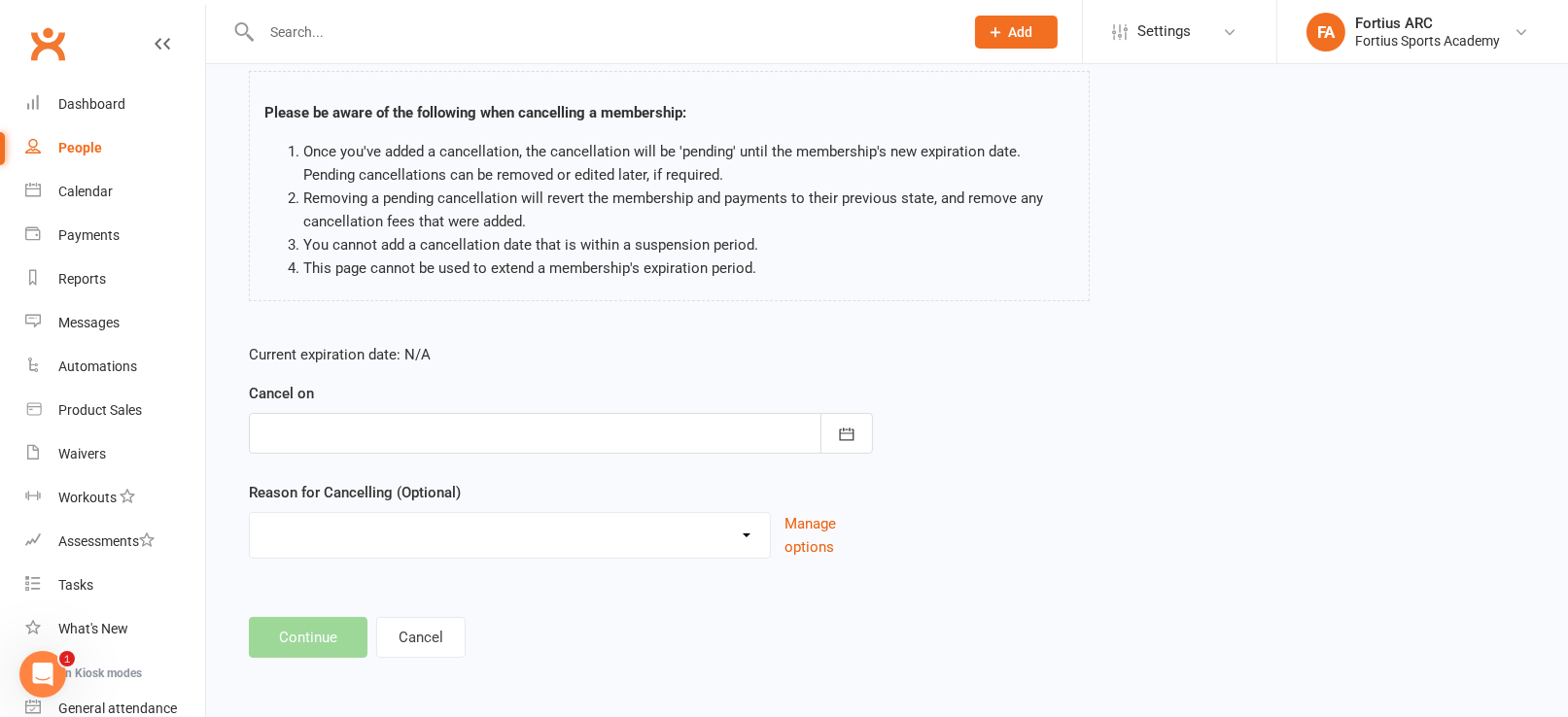 scroll, scrollTop: 0, scrollLeft: 0, axis: both 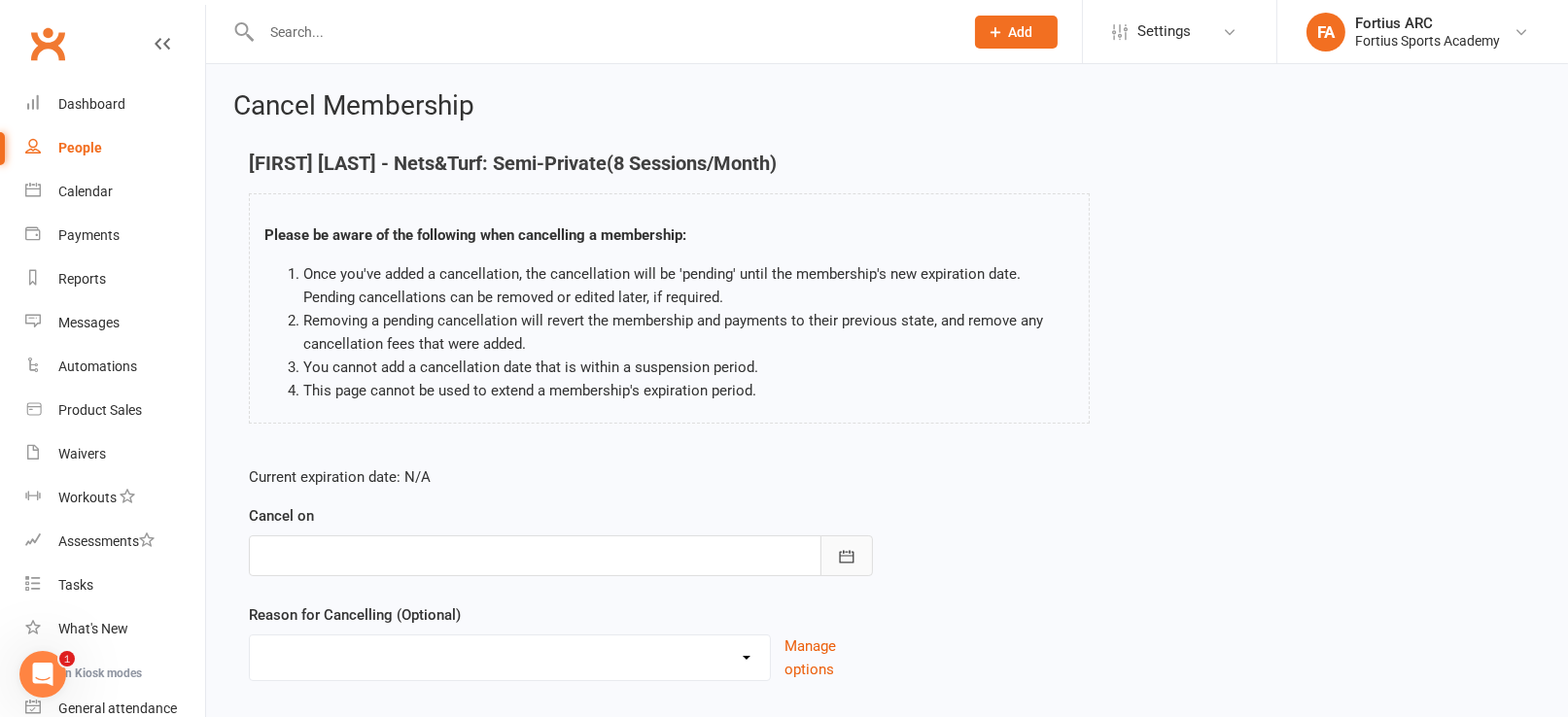 click 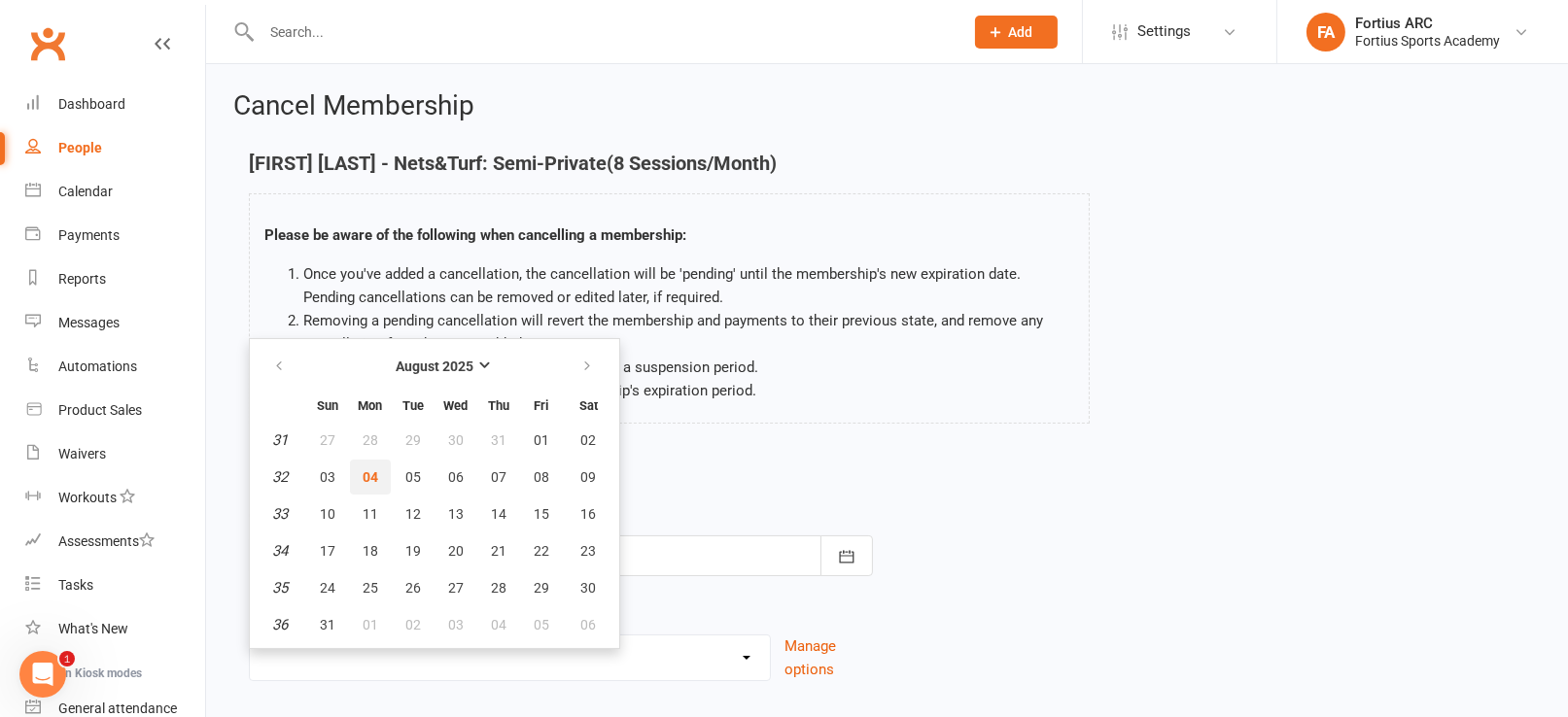 click on "04" at bounding box center [370, 477] 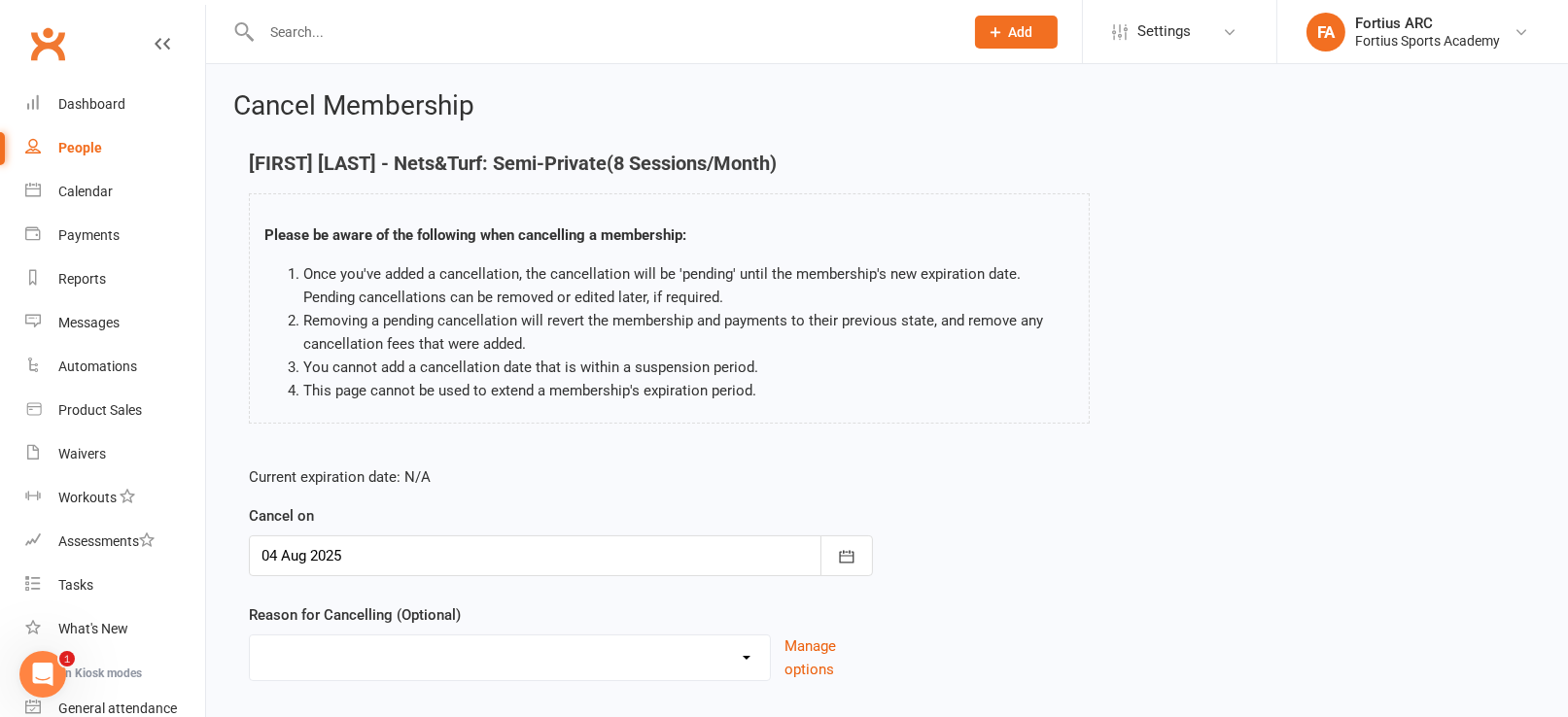 click on "Annual Membership - No longer available after 12/31/2023 Coach Requested to cancel Customer request to cancel Duplicate waiver Holiday Injury Moved to Fortius Waiver Other reason" at bounding box center [509, 655] 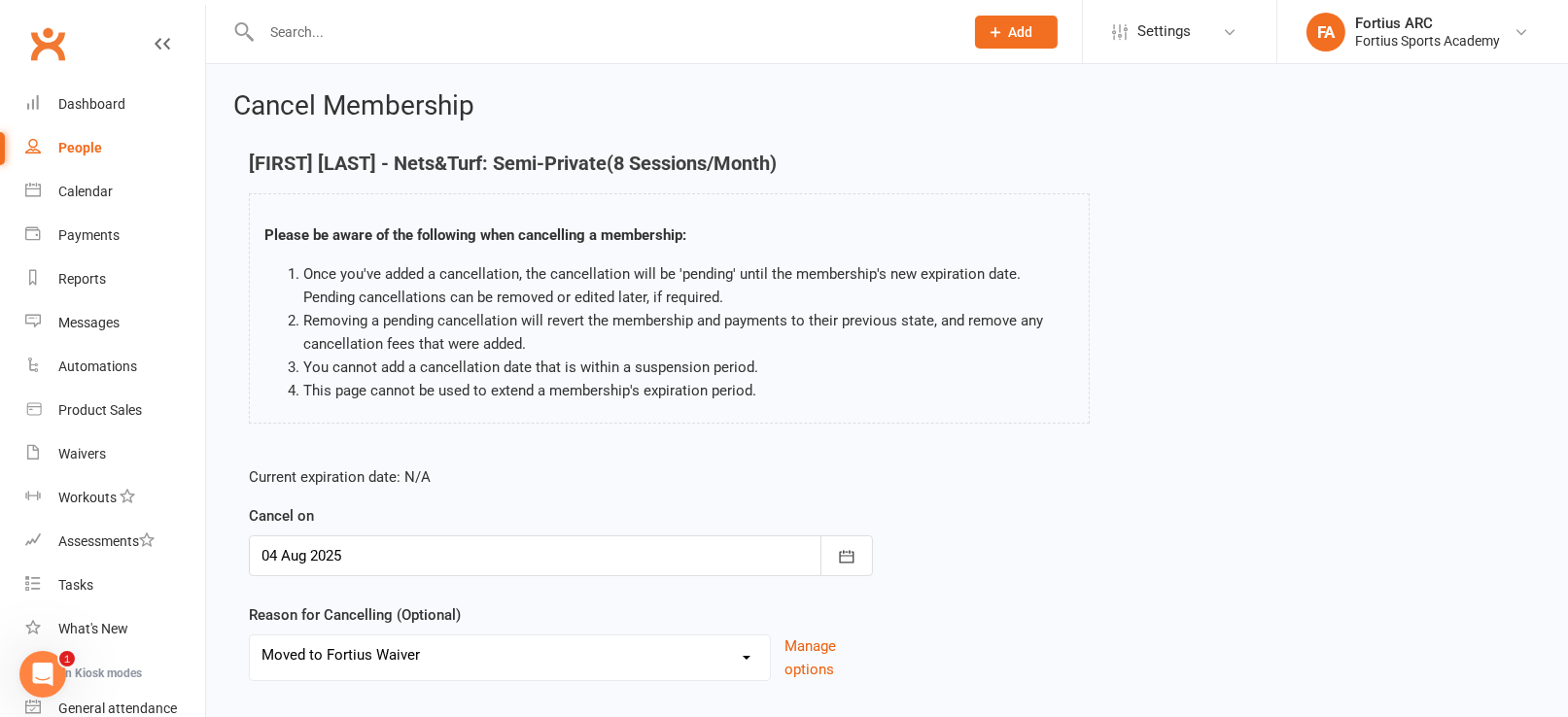 click on "Annual Membership - No longer available after 12/31/2023 Coach Requested to cancel Customer request to cancel Duplicate waiver Holiday Injury Moved to Fortius Waiver Other reason" at bounding box center (509, 655) 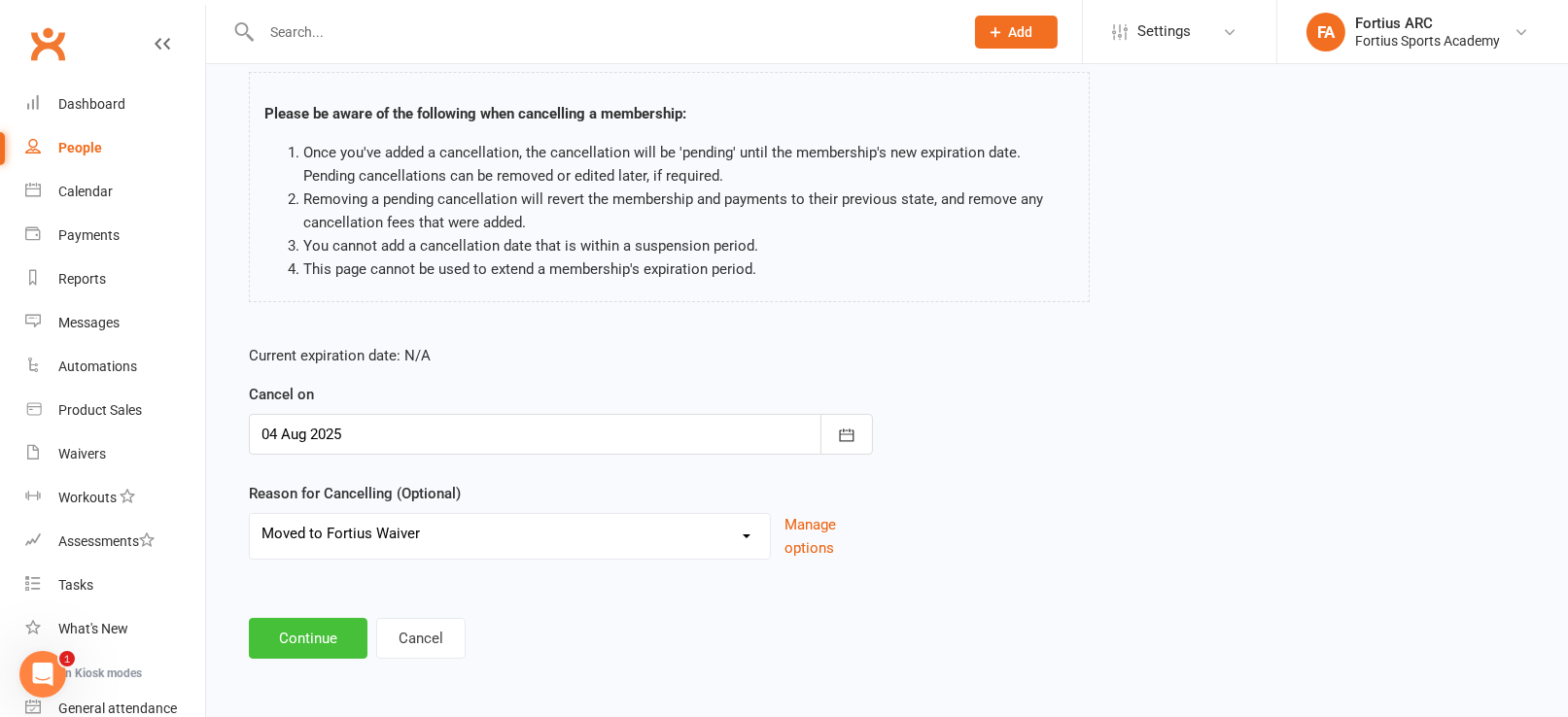 click on "Continue" at bounding box center [308, 638] 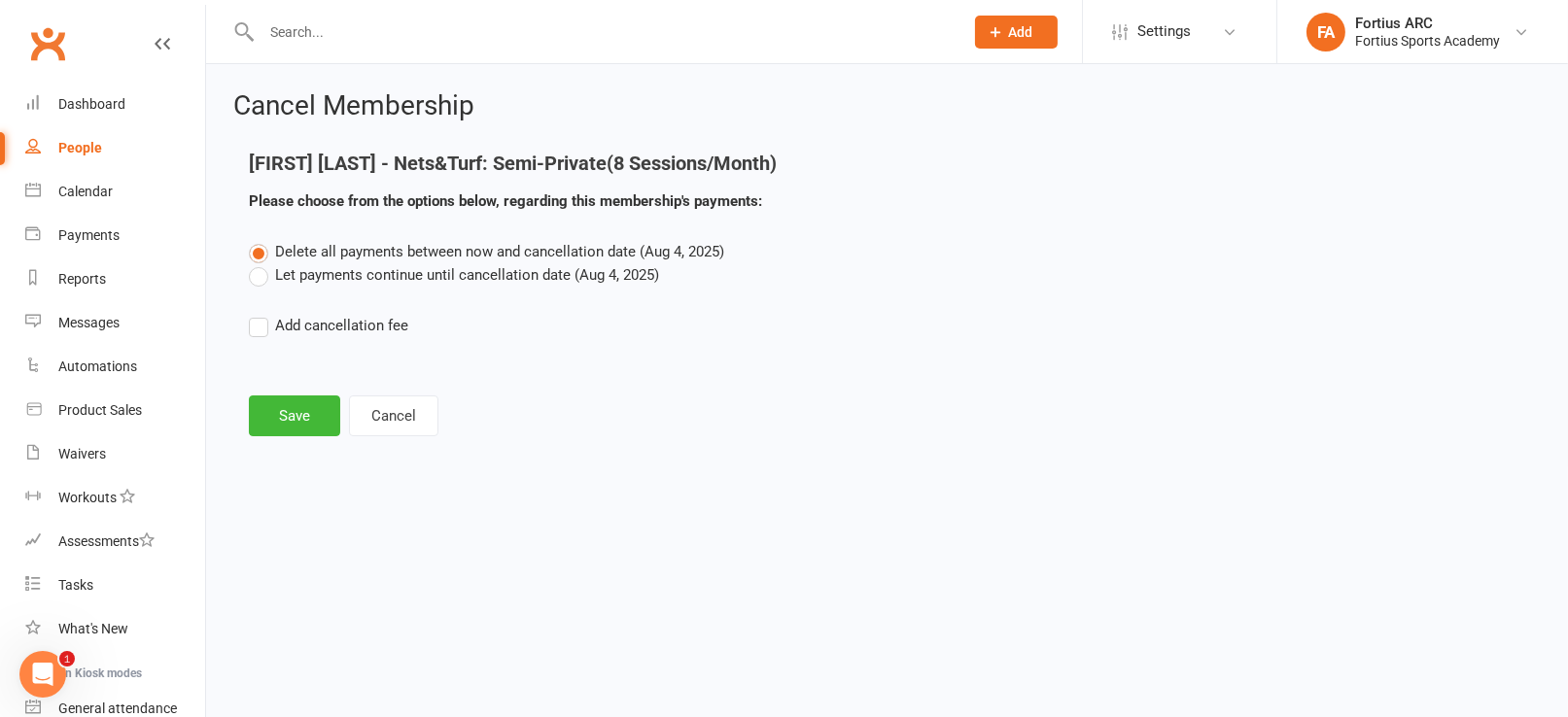 scroll, scrollTop: 0, scrollLeft: 0, axis: both 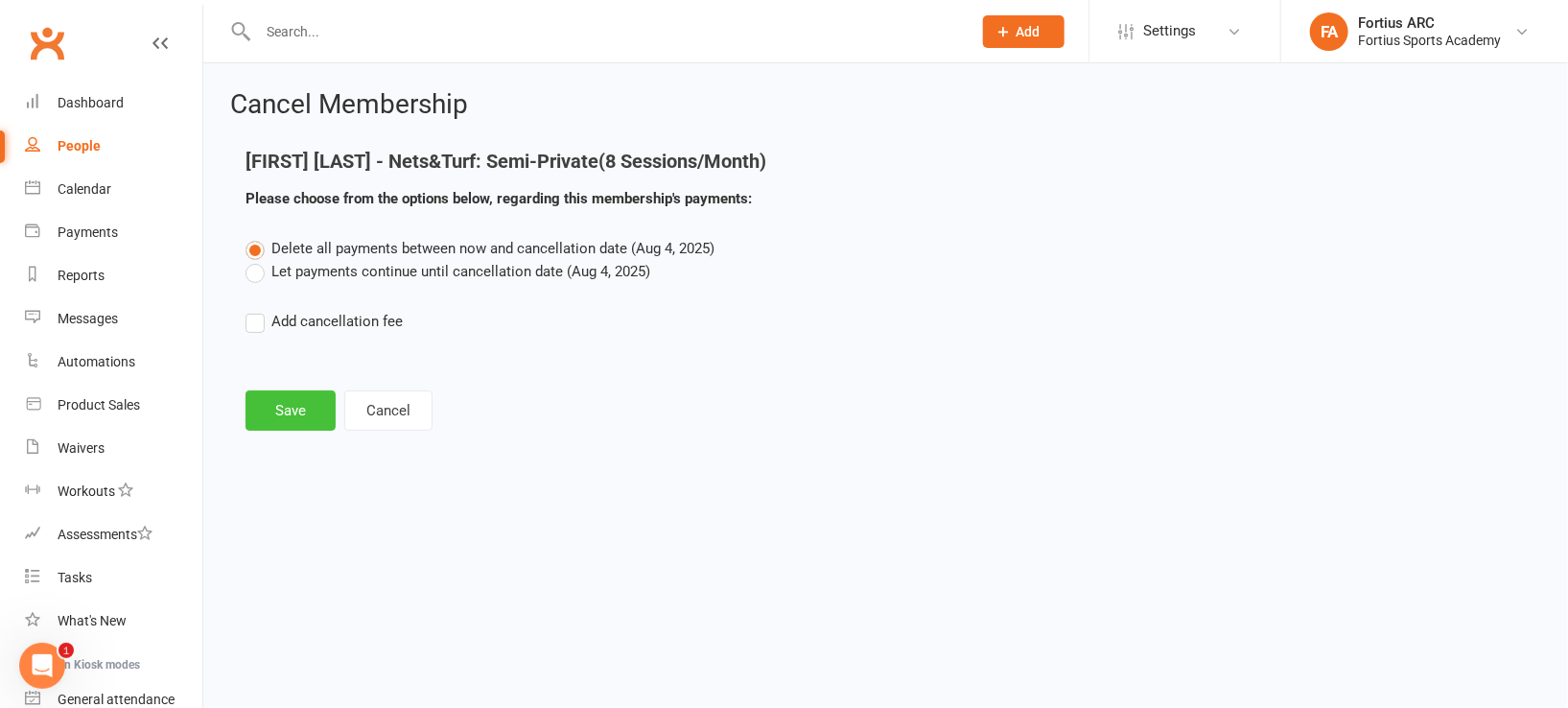 click on "Save" at bounding box center (291, 411) 